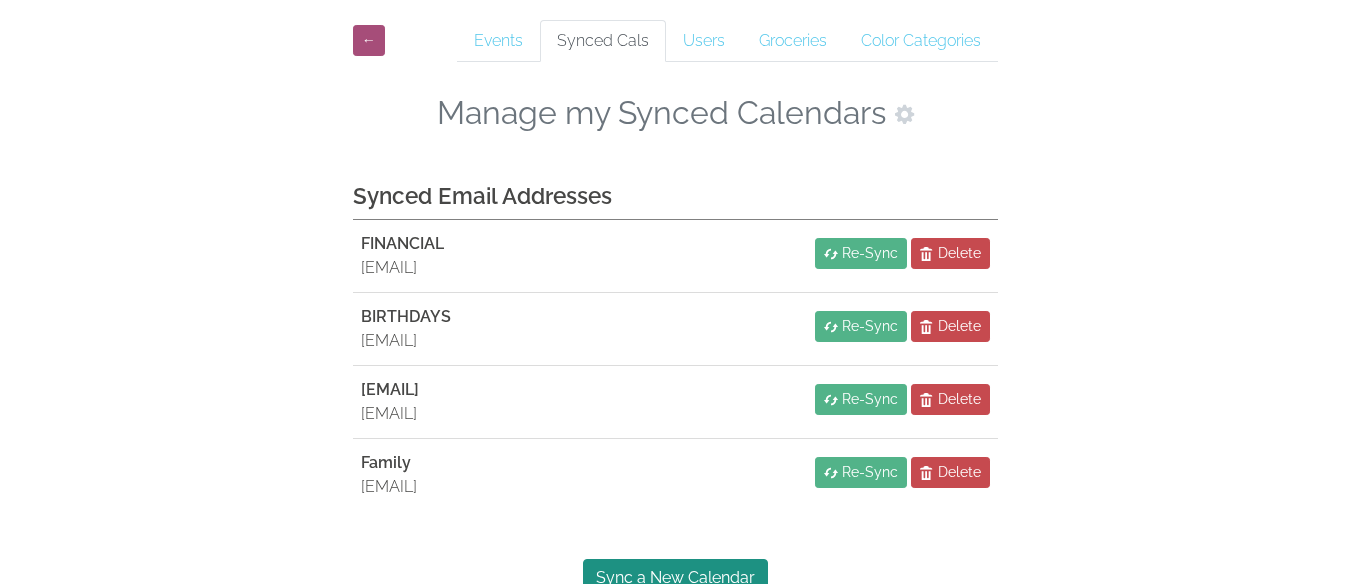 scroll, scrollTop: 90, scrollLeft: 0, axis: vertical 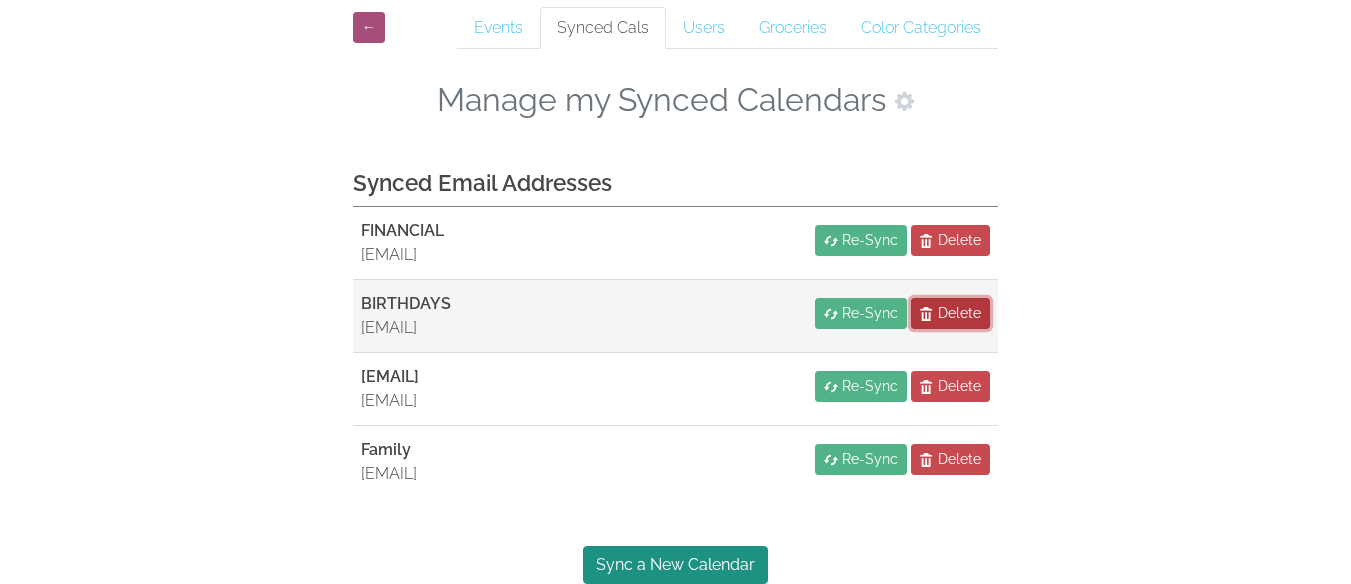 click on "Delete" at bounding box center (959, 313) 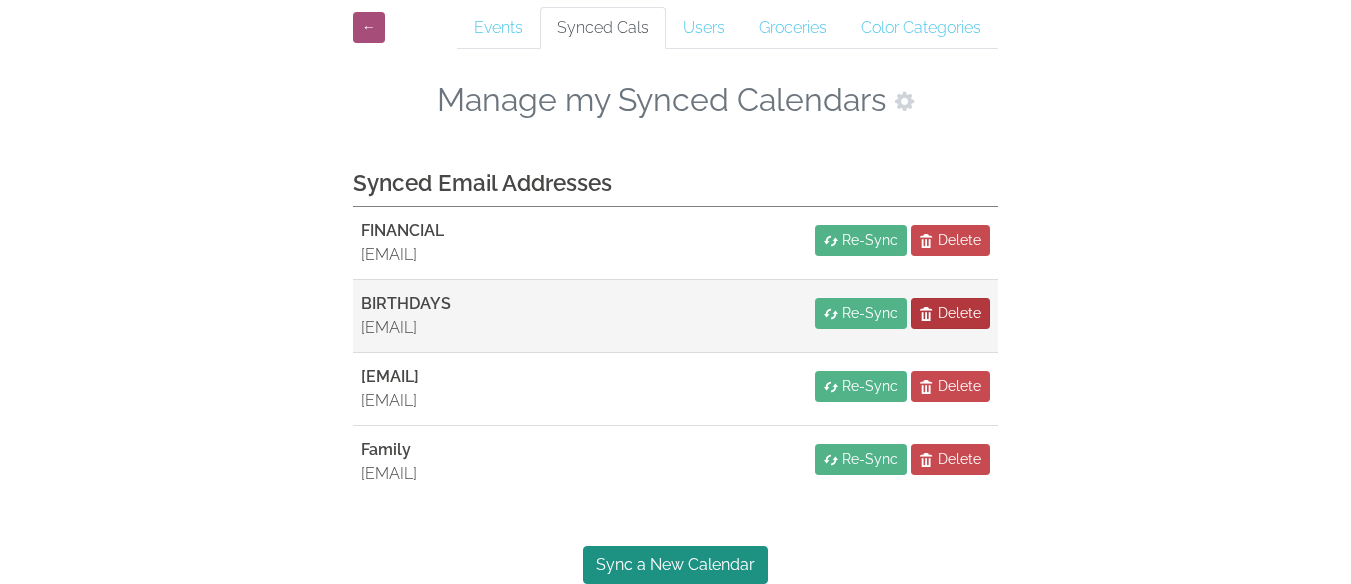 scroll, scrollTop: 17, scrollLeft: 0, axis: vertical 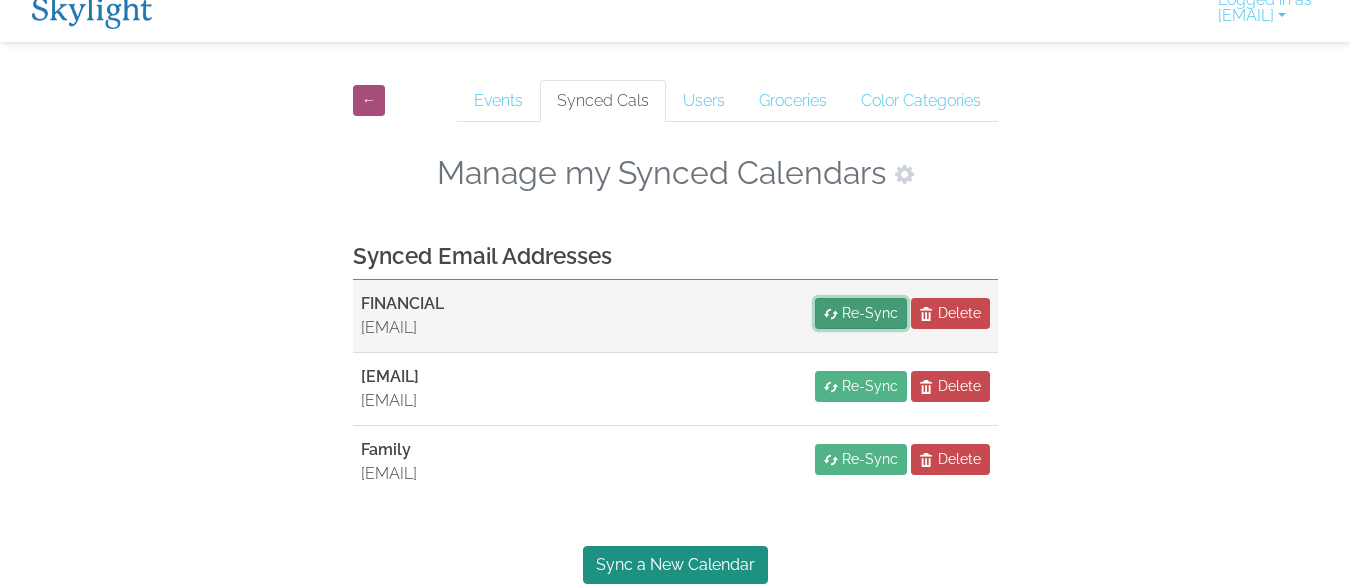 click on "Re-Sync" at bounding box center (870, 313) 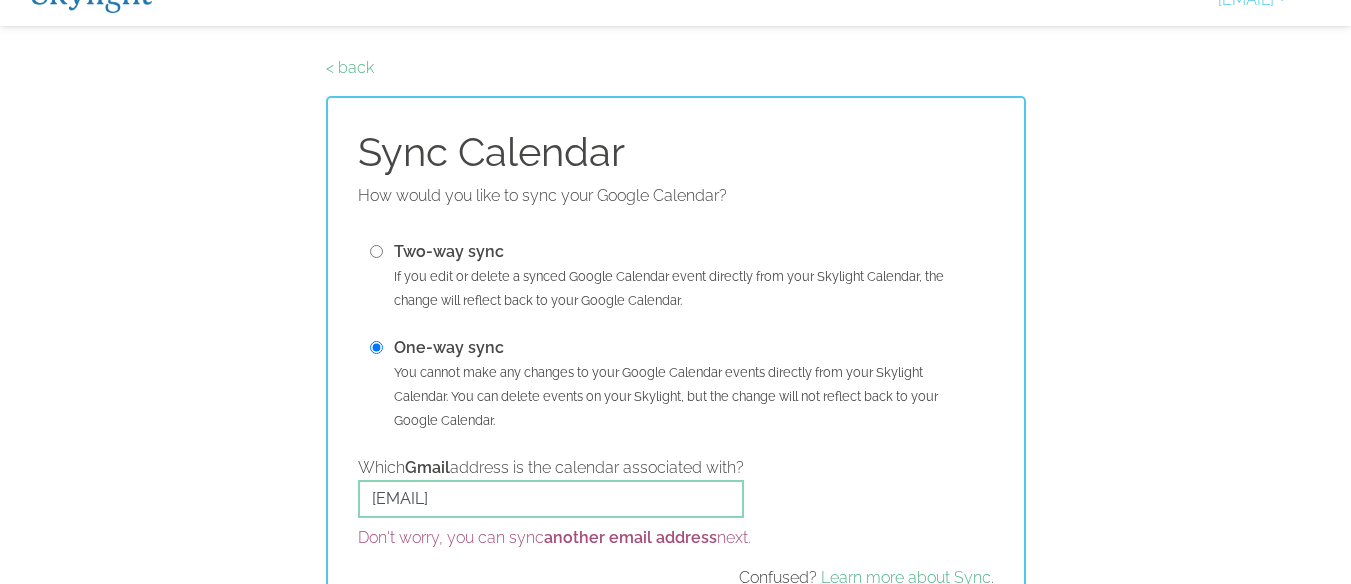 scroll, scrollTop: 0, scrollLeft: 0, axis: both 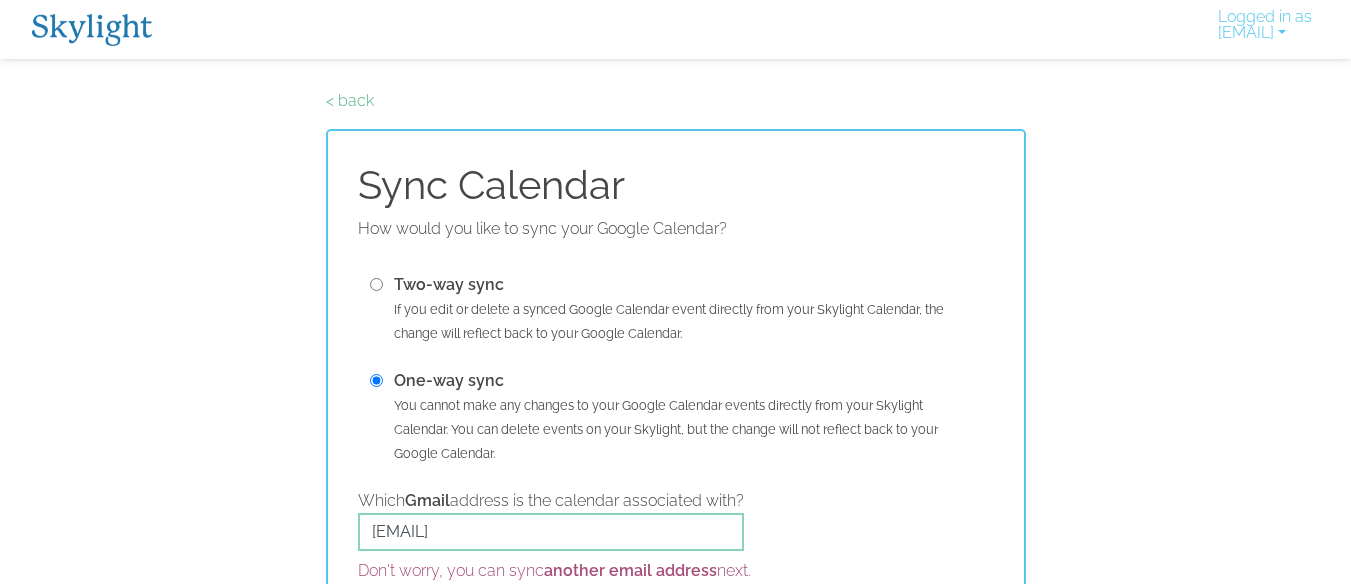 click at bounding box center [376, 284] 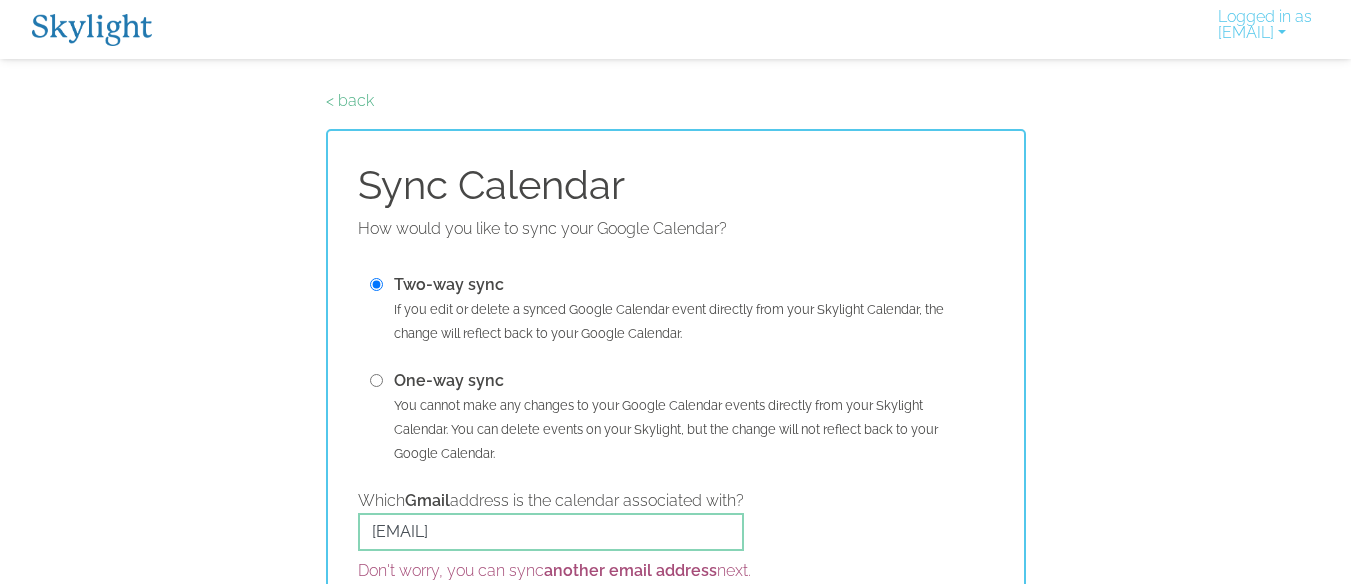 click at bounding box center [376, 380] 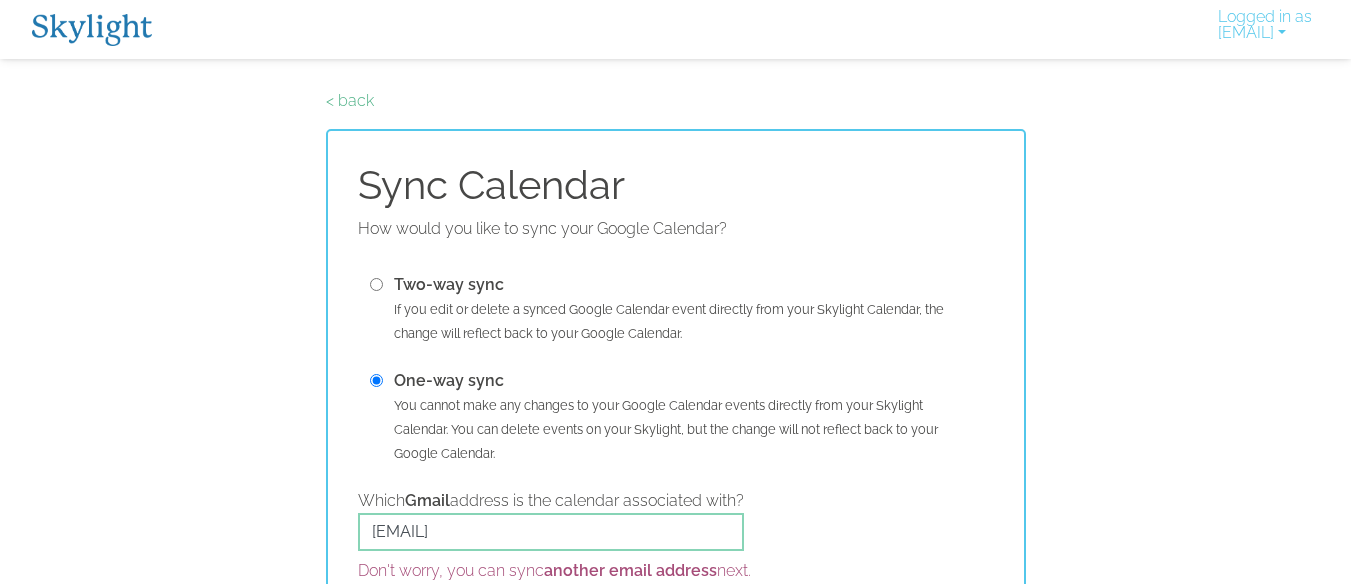 click at bounding box center [376, 284] 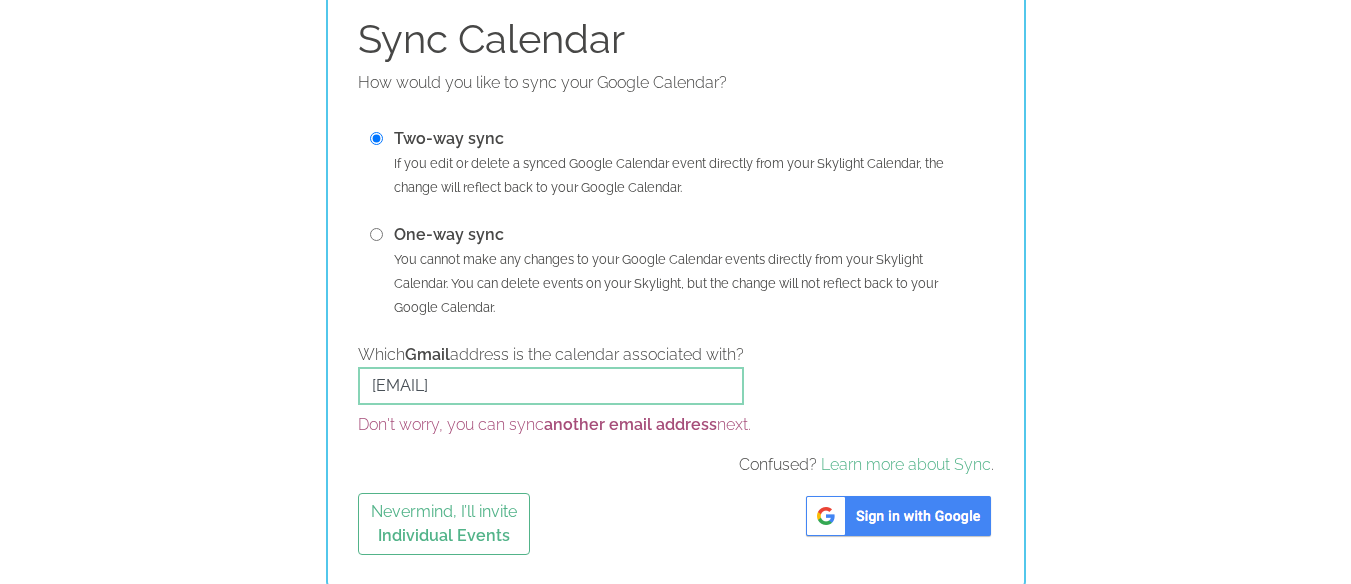 scroll, scrollTop: 149, scrollLeft: 0, axis: vertical 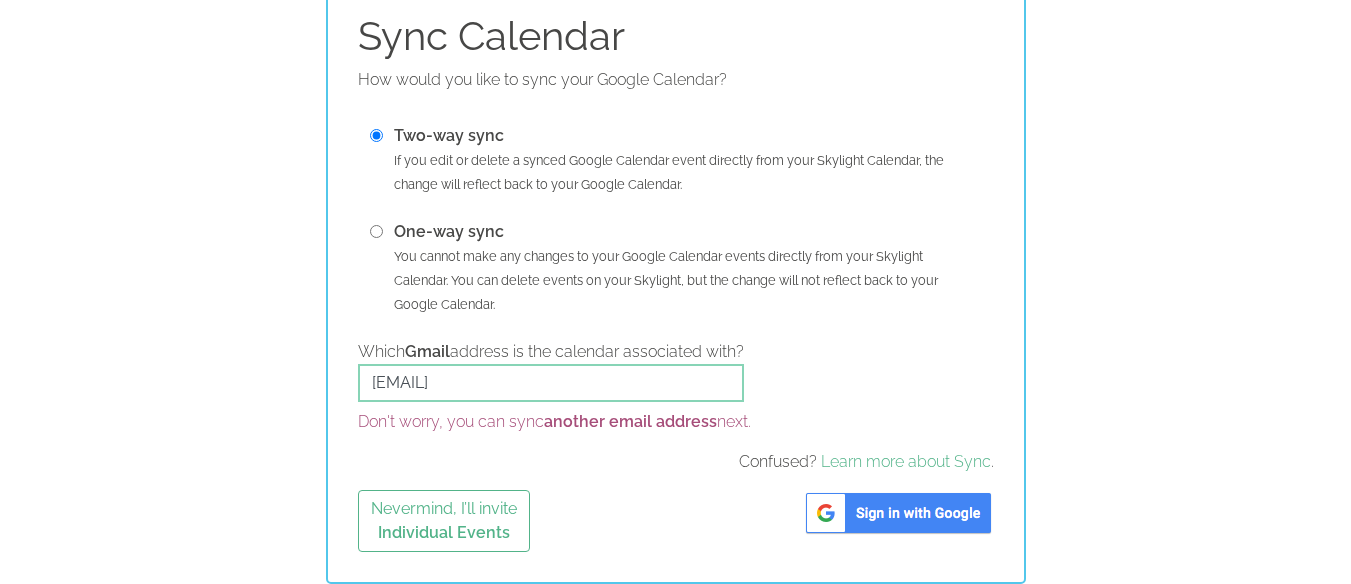 click at bounding box center [898, 513] 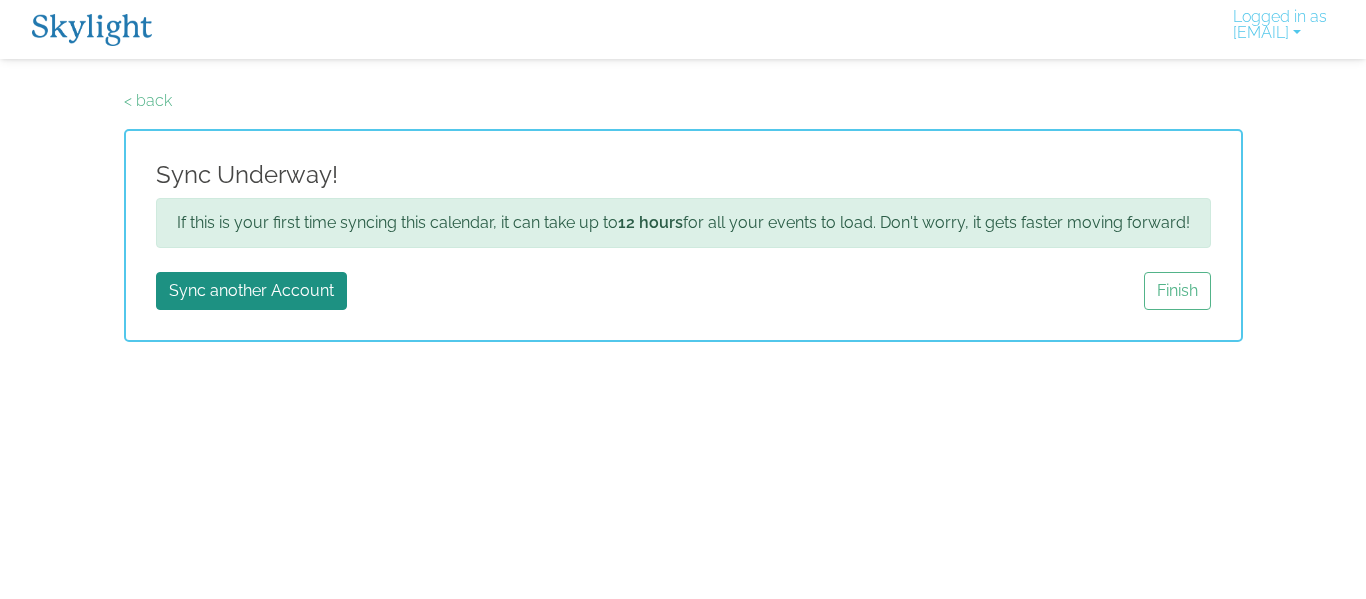 scroll, scrollTop: 0, scrollLeft: 0, axis: both 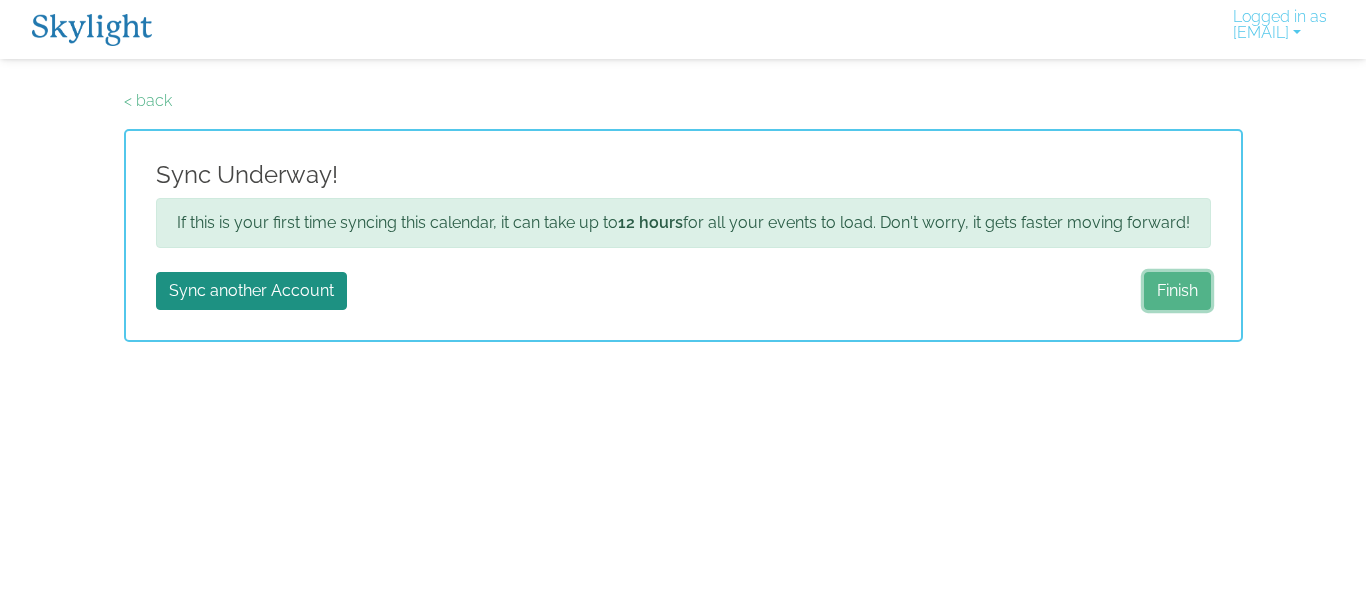 click on "Finish" at bounding box center (1177, 291) 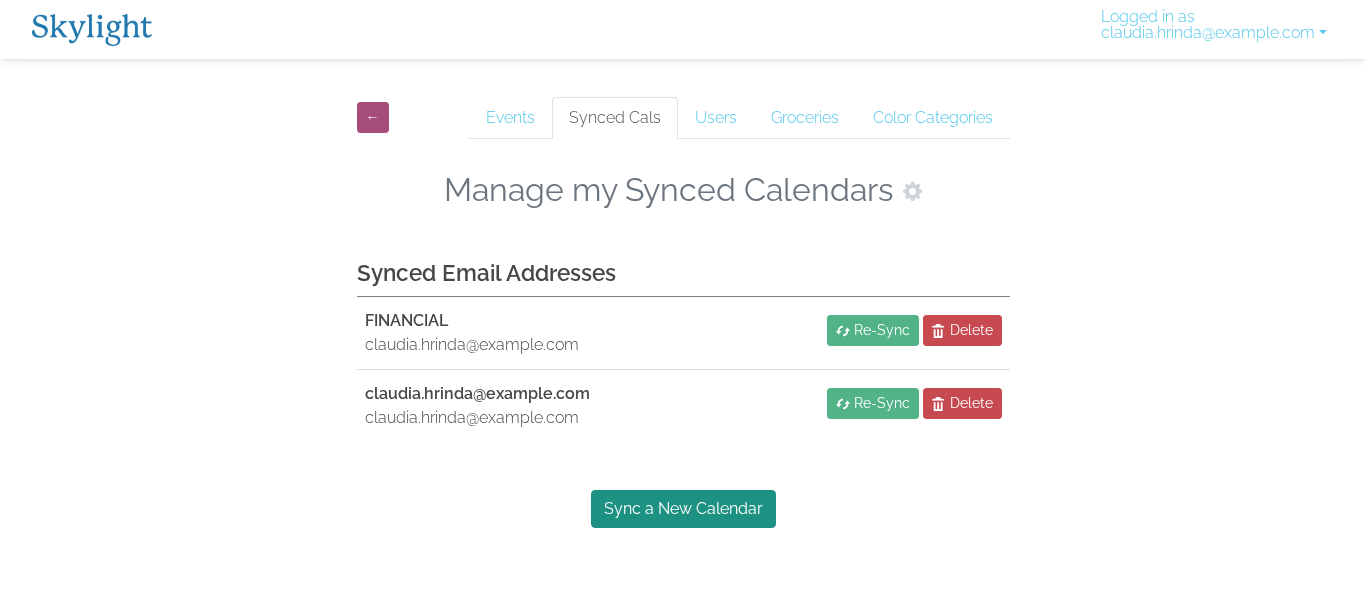 scroll, scrollTop: 0, scrollLeft: 0, axis: both 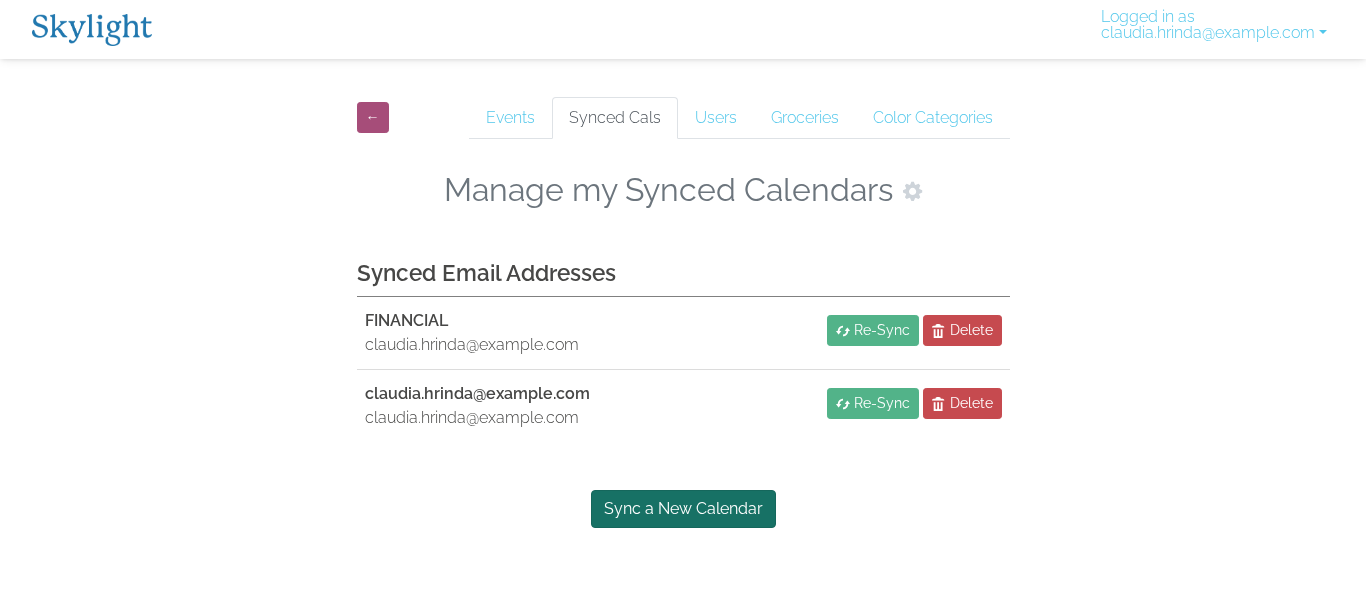 click on "Sync a New Calendar" at bounding box center [683, 509] 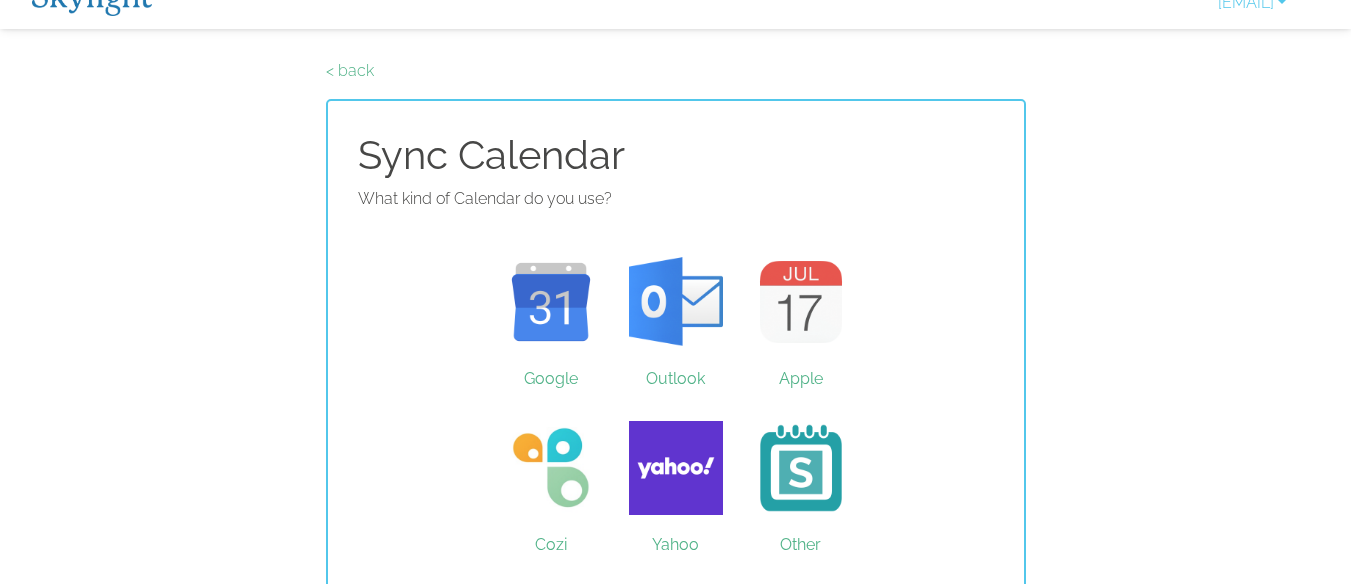 scroll, scrollTop: 37, scrollLeft: 0, axis: vertical 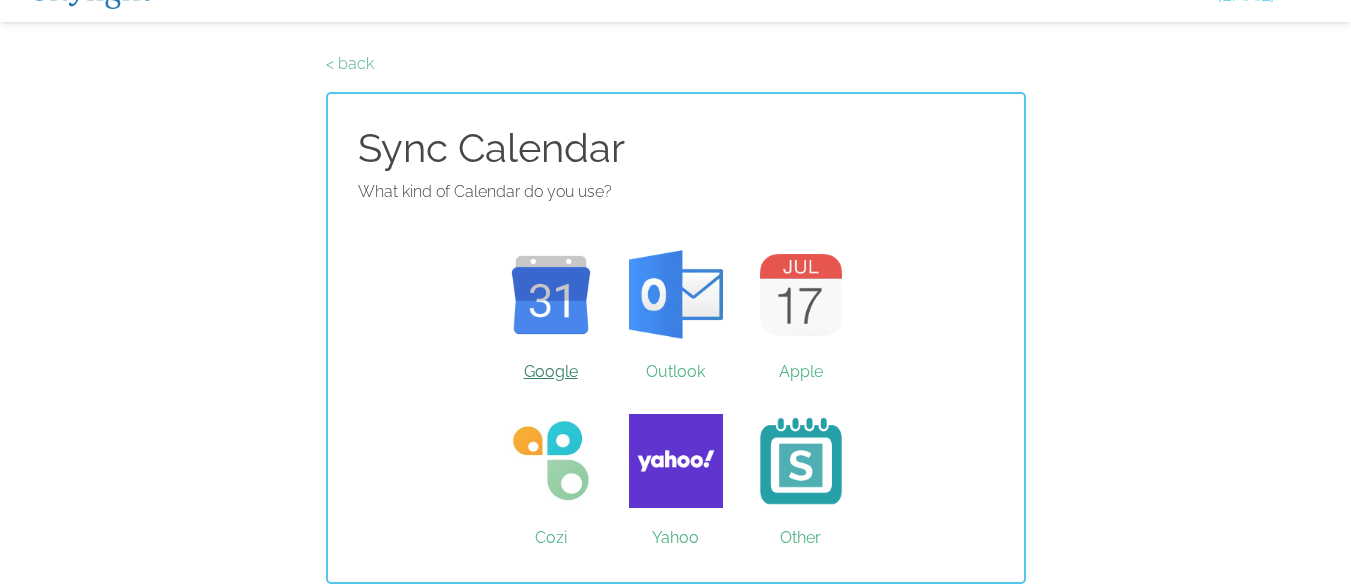 click on "Google" at bounding box center (550, 295) 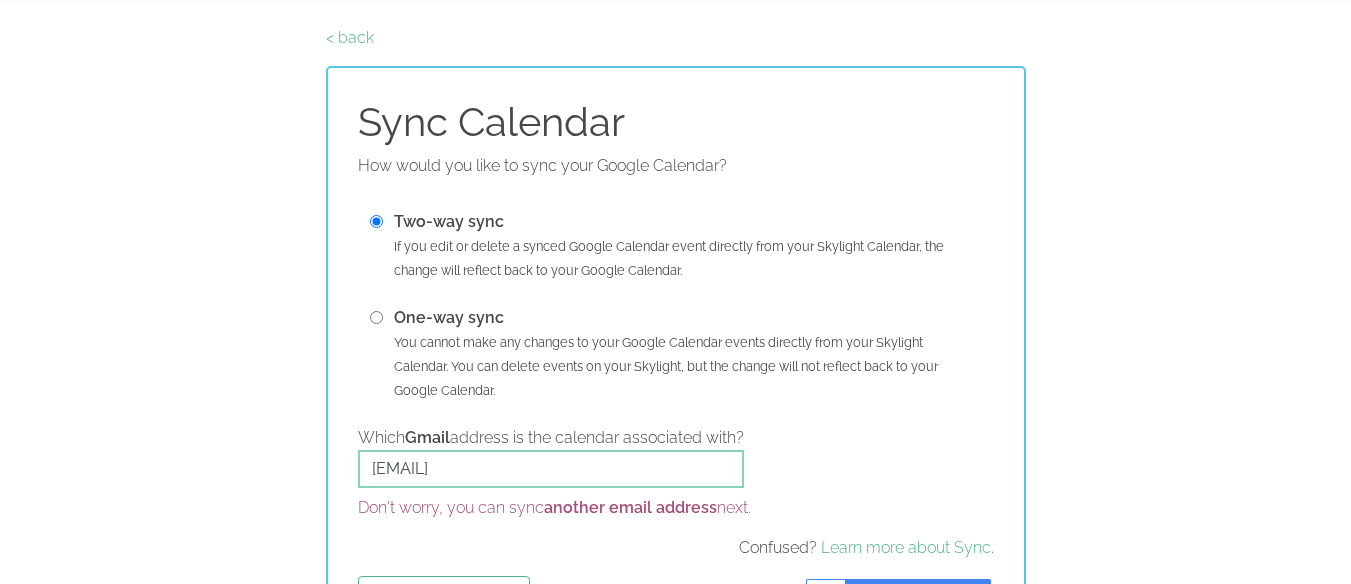 scroll, scrollTop: 149, scrollLeft: 0, axis: vertical 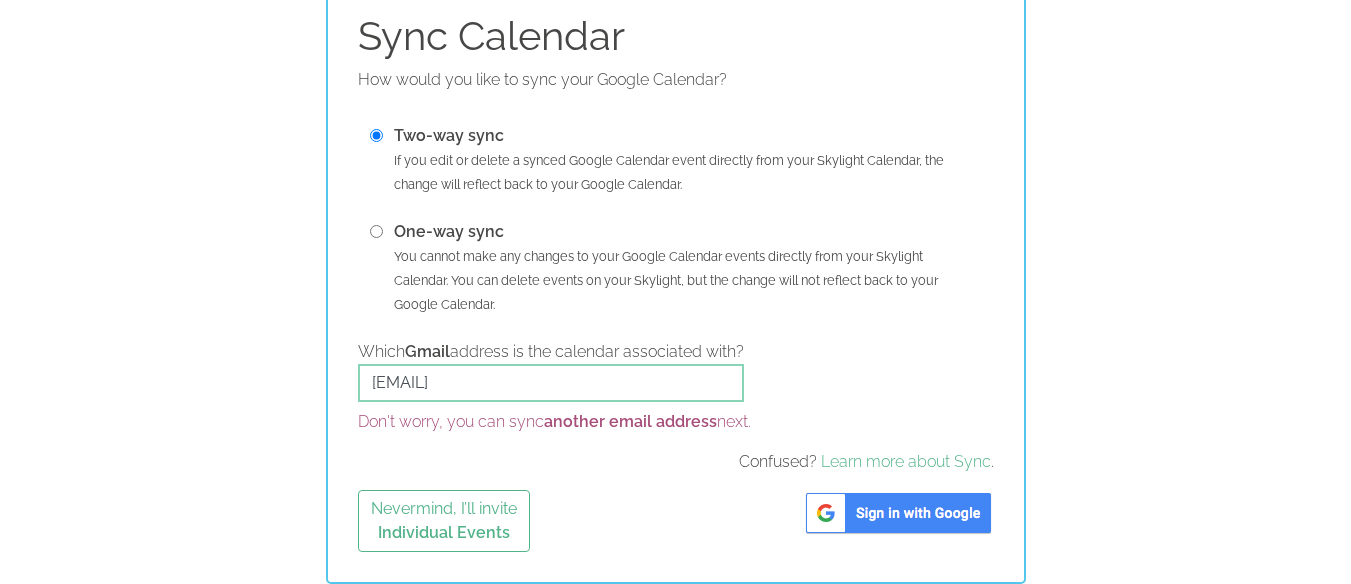 click at bounding box center (376, 231) 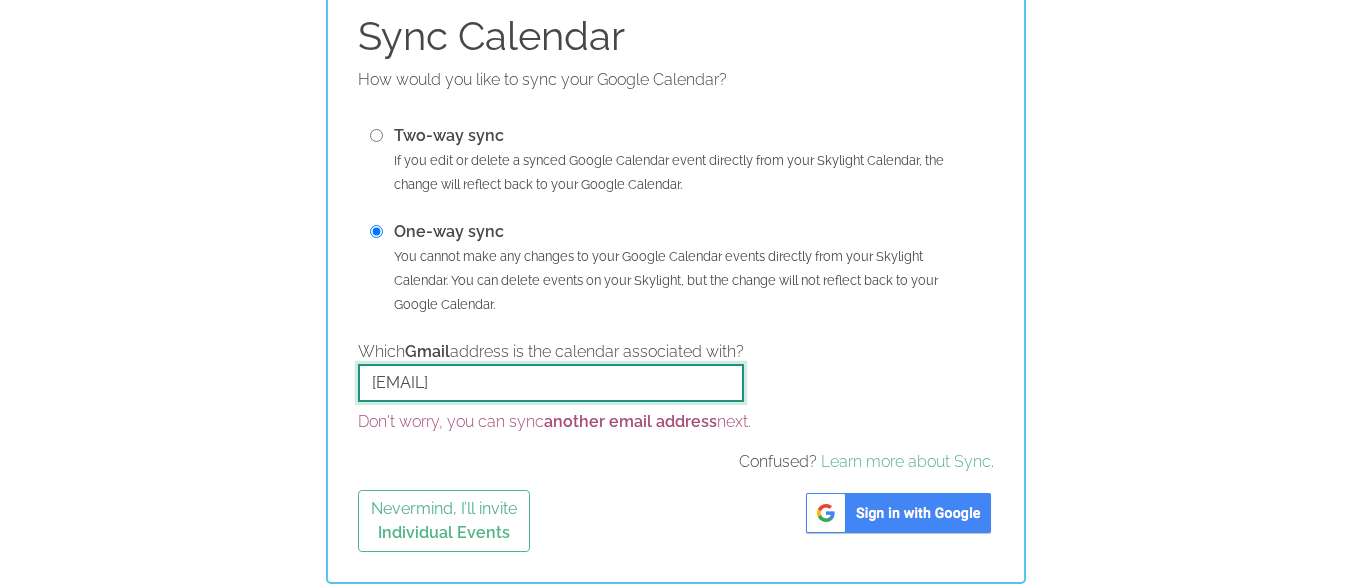 click on "[EMAIL]" at bounding box center [551, 383] 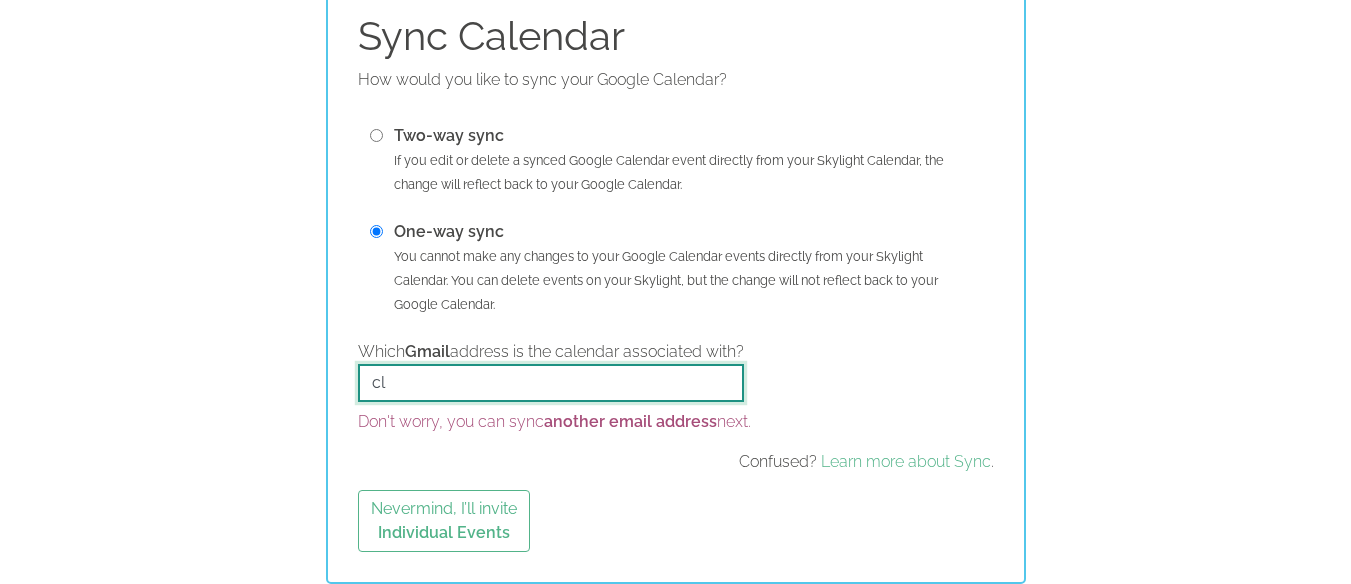 type on "c" 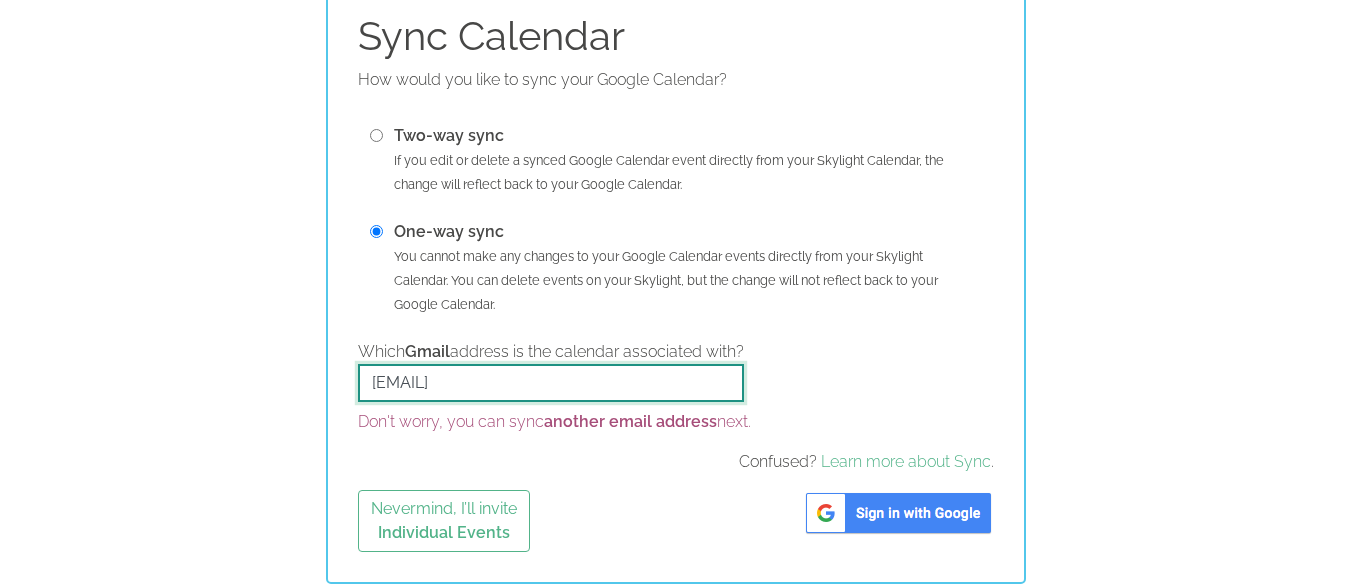 type on "clmh169@gmail.com" 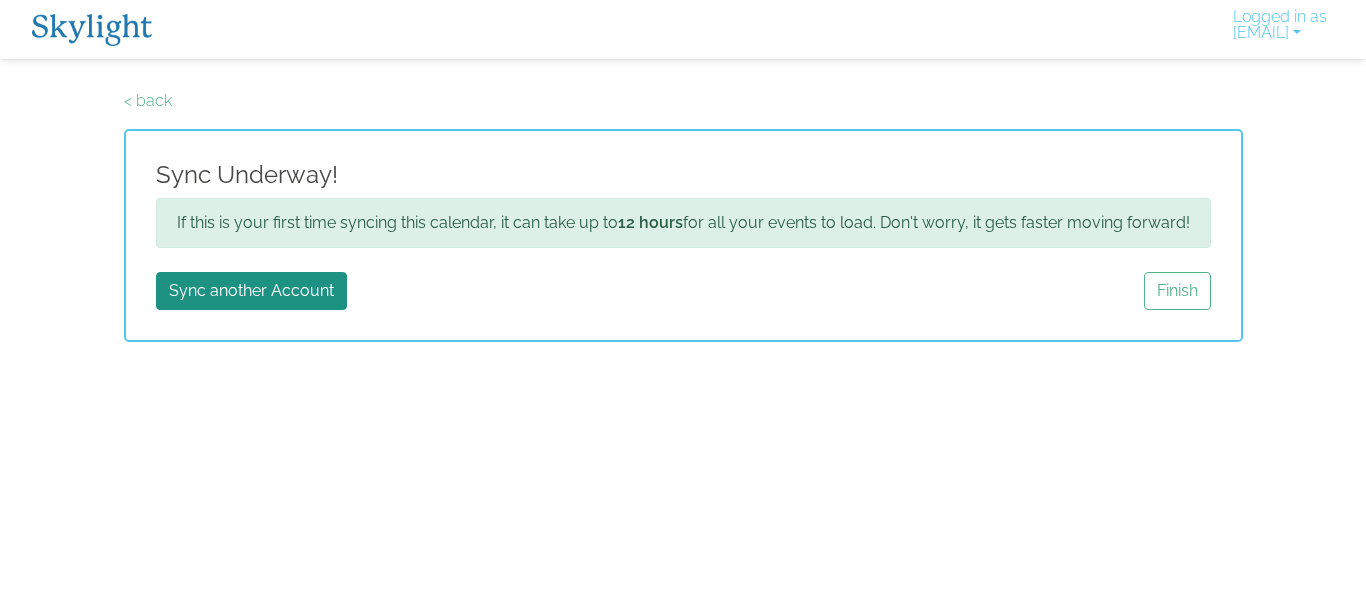 scroll, scrollTop: 0, scrollLeft: 0, axis: both 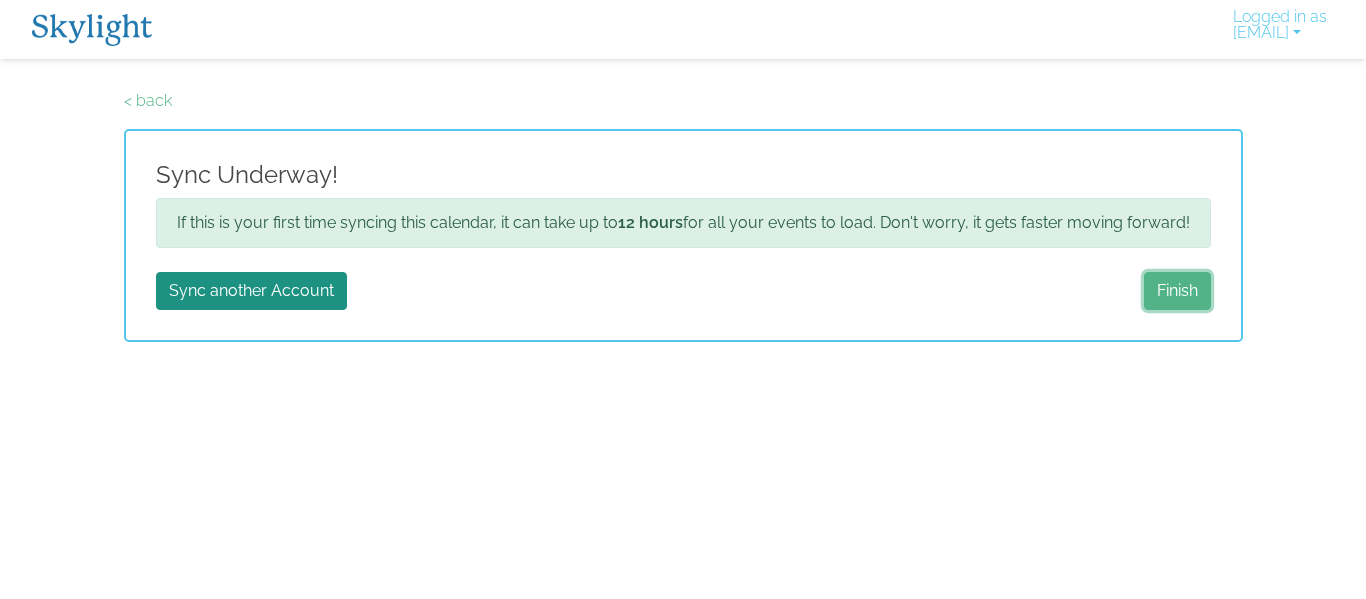 click on "Finish" at bounding box center [1177, 291] 